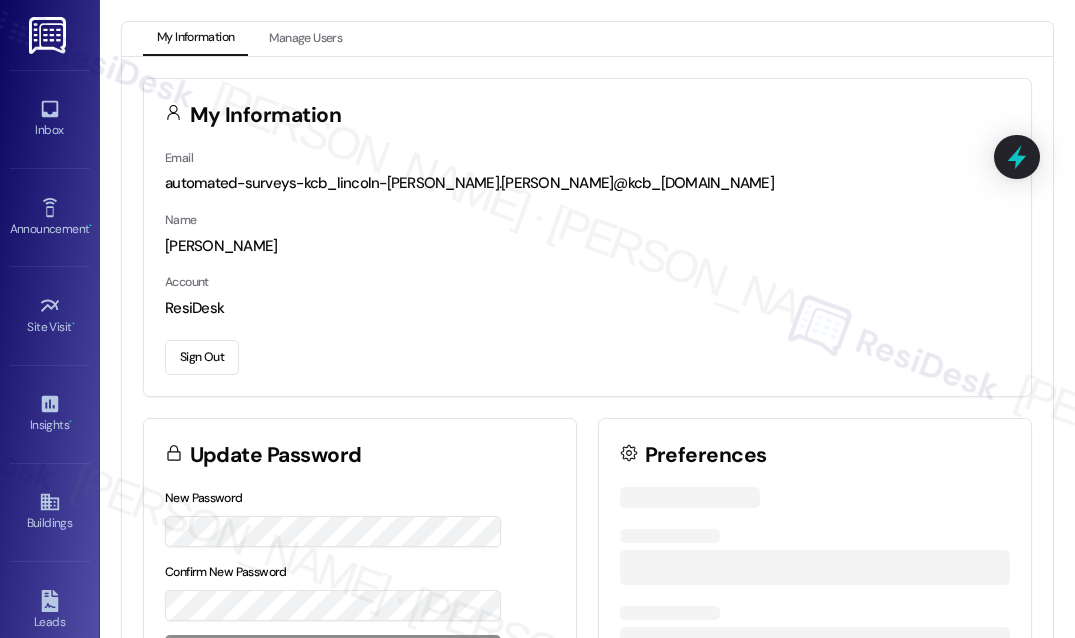 scroll, scrollTop: 0, scrollLeft: 0, axis: both 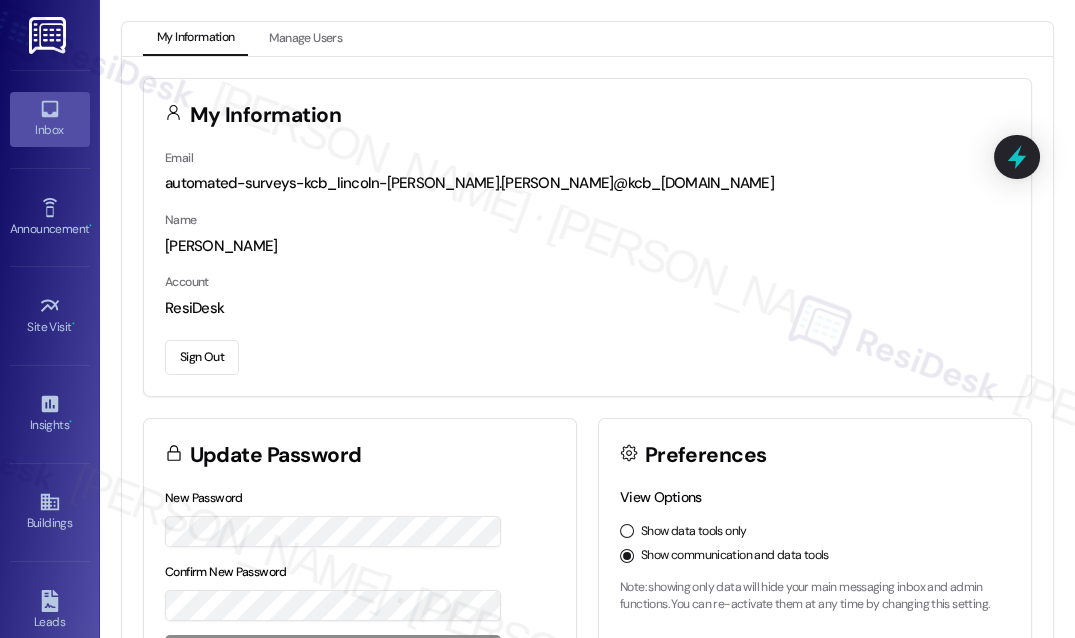 click on "Inbox" at bounding box center [50, 130] 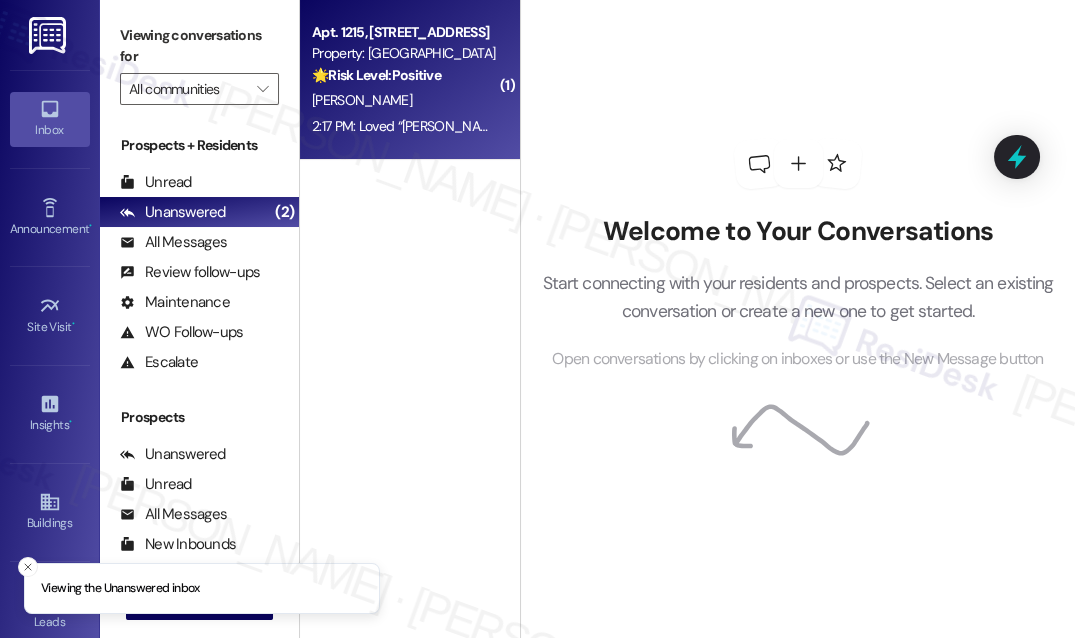 click on "[PERSON_NAME]" at bounding box center [404, 100] 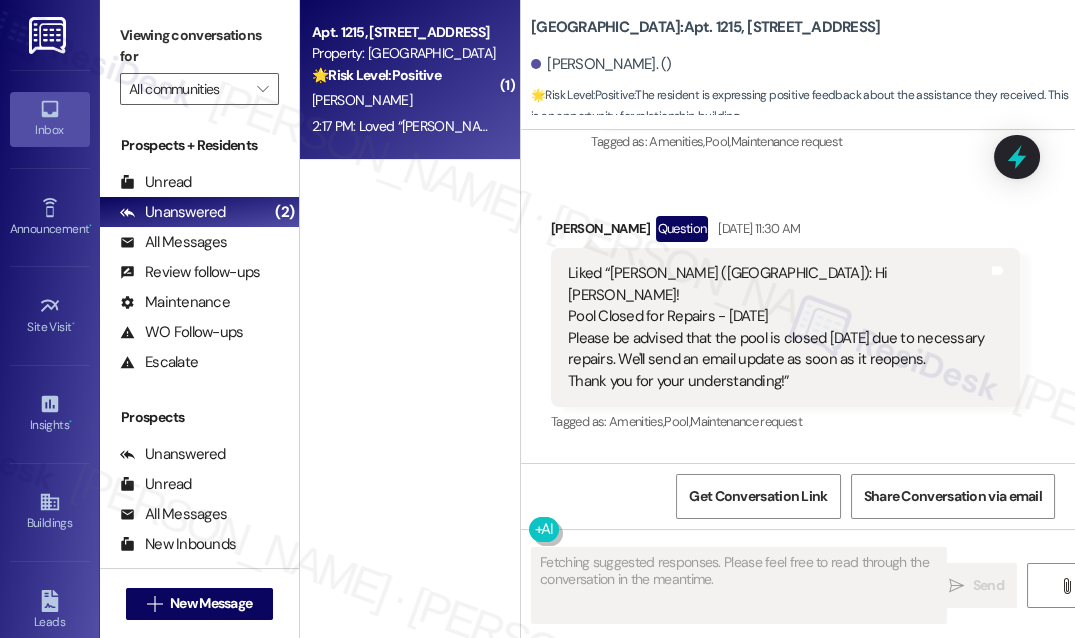 scroll, scrollTop: 18864, scrollLeft: 0, axis: vertical 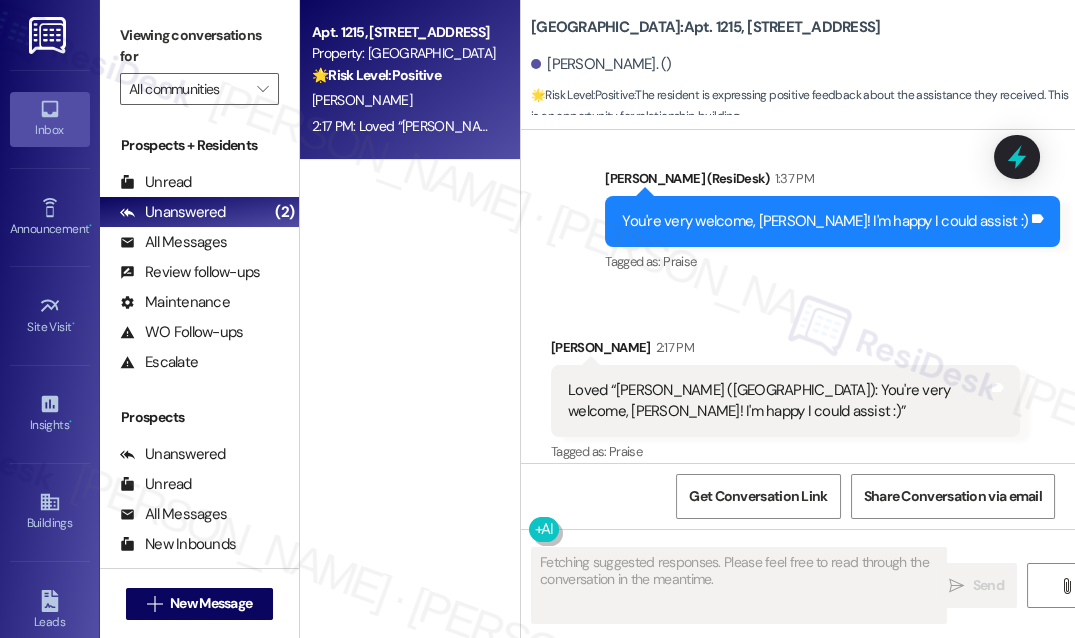 click on "You're very welcome, [PERSON_NAME]! I'm happy I could assist :)" at bounding box center [825, 221] 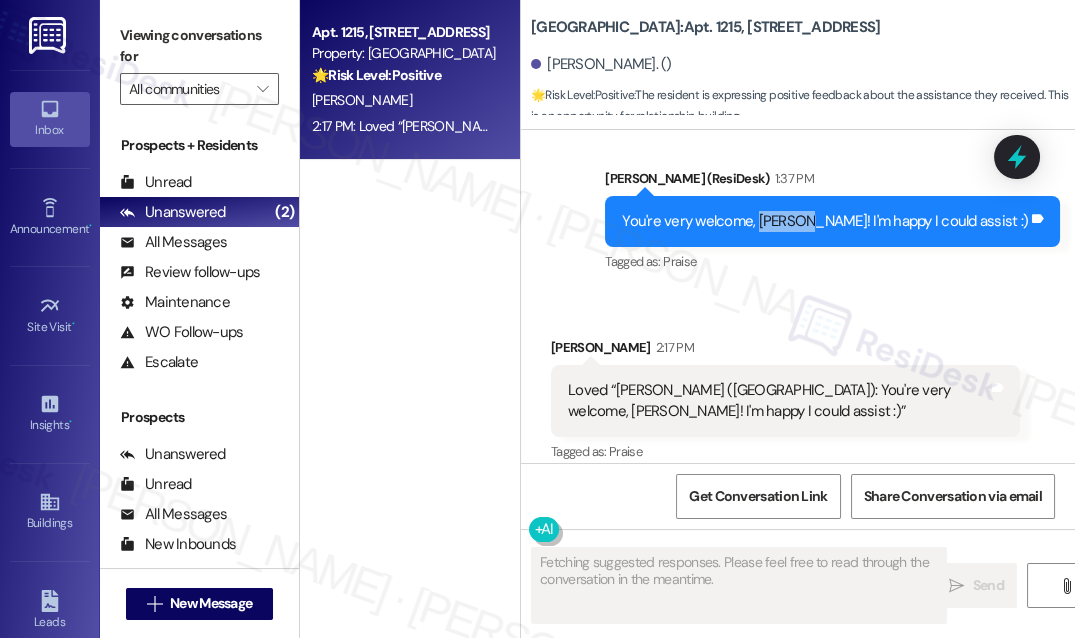 click on "You're very welcome, [PERSON_NAME]! I'm happy I could assist :)" at bounding box center (825, 221) 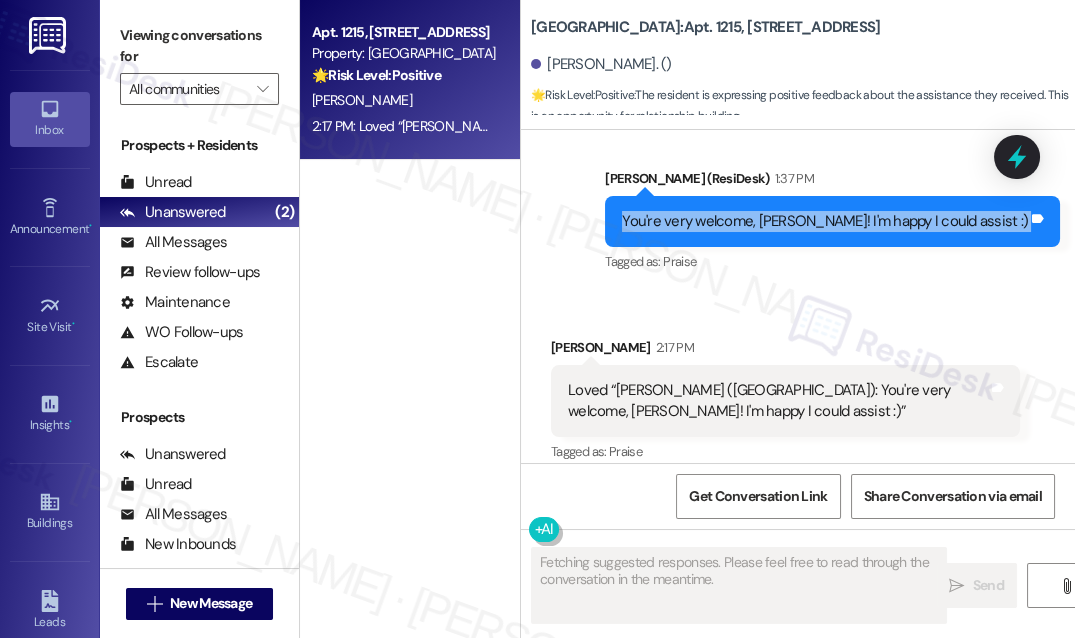 click on "You're very welcome, [PERSON_NAME]! I'm happy I could assist :)" at bounding box center [825, 221] 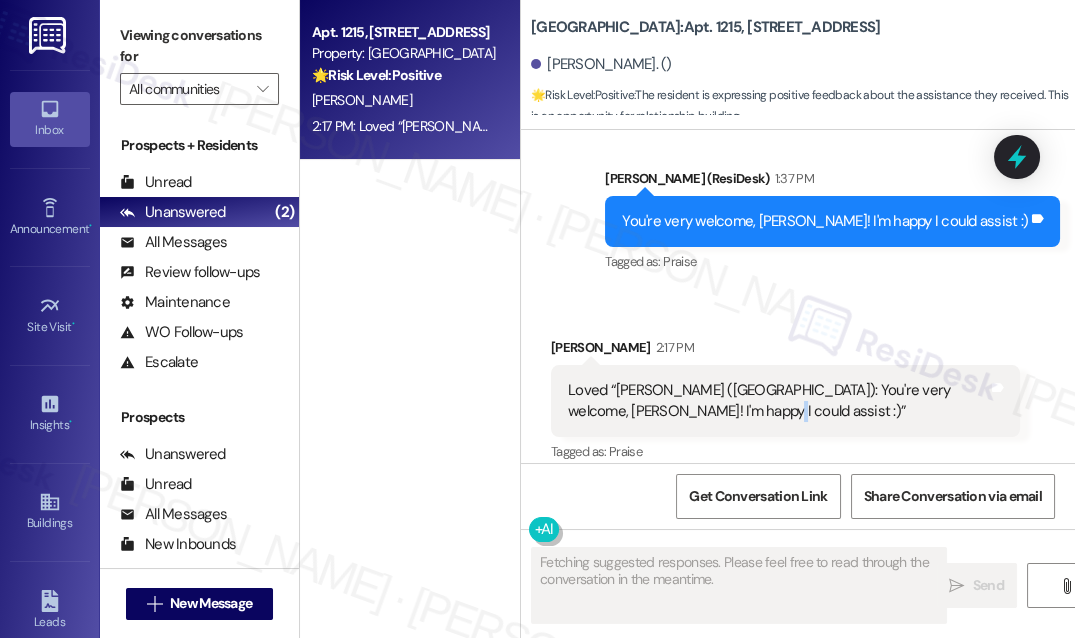 click on "Loved “[PERSON_NAME] ([GEOGRAPHIC_DATA]): You're very welcome, [PERSON_NAME]! I'm happy I could assist :)”" at bounding box center [778, 401] 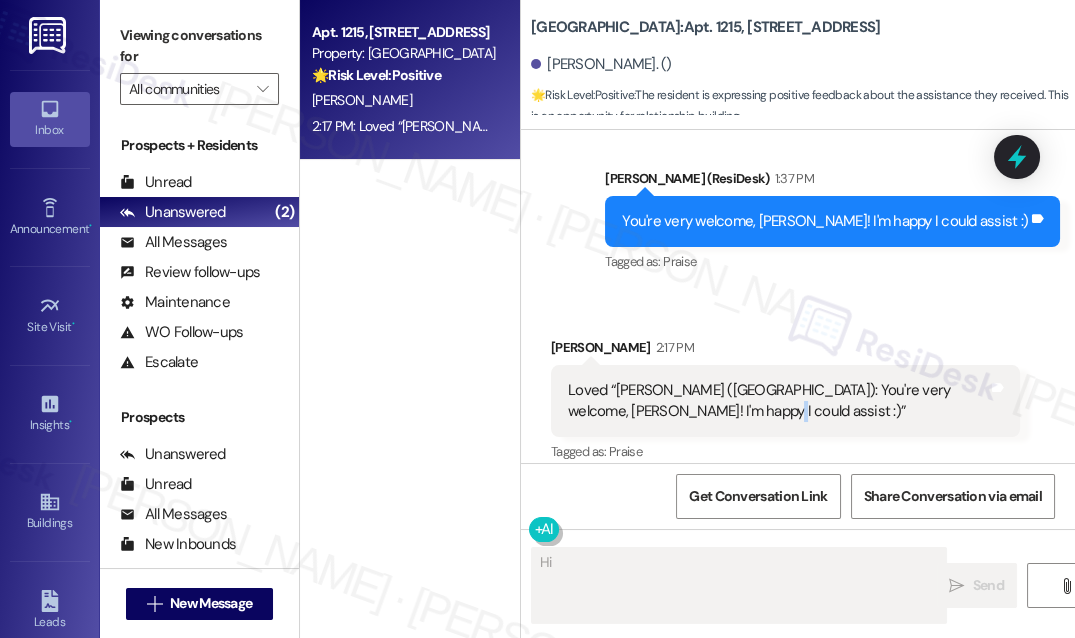 click on "Loved “[PERSON_NAME] ([GEOGRAPHIC_DATA]): You're very welcome, [PERSON_NAME]! I'm happy I could assist :)”" at bounding box center [778, 401] 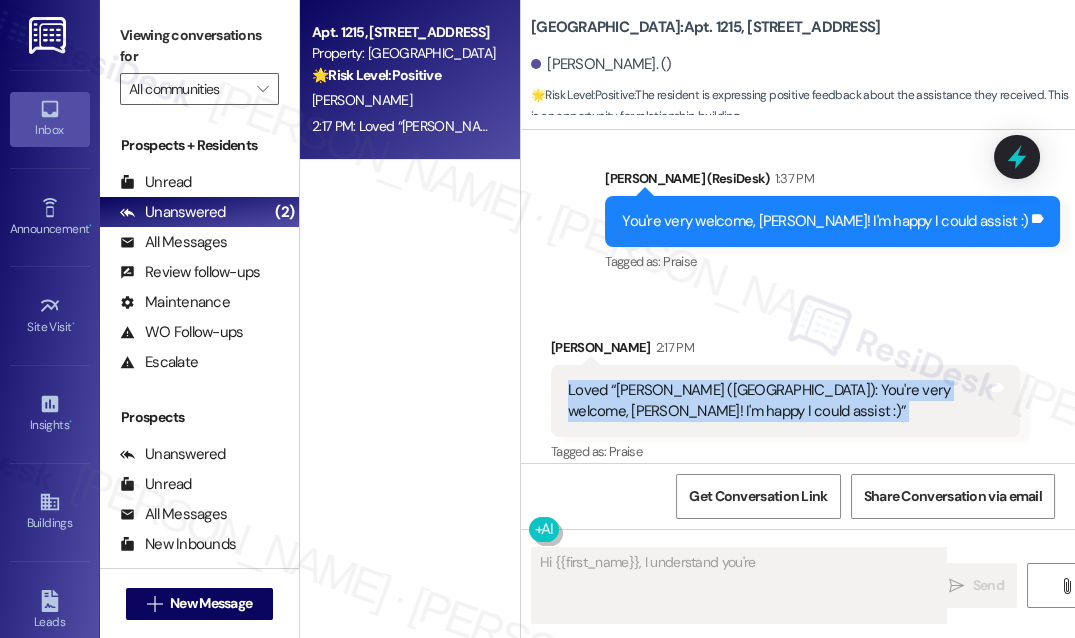 click on "Loved “[PERSON_NAME] ([GEOGRAPHIC_DATA]): You're very welcome, [PERSON_NAME]! I'm happy I could assist :)”" at bounding box center [778, 401] 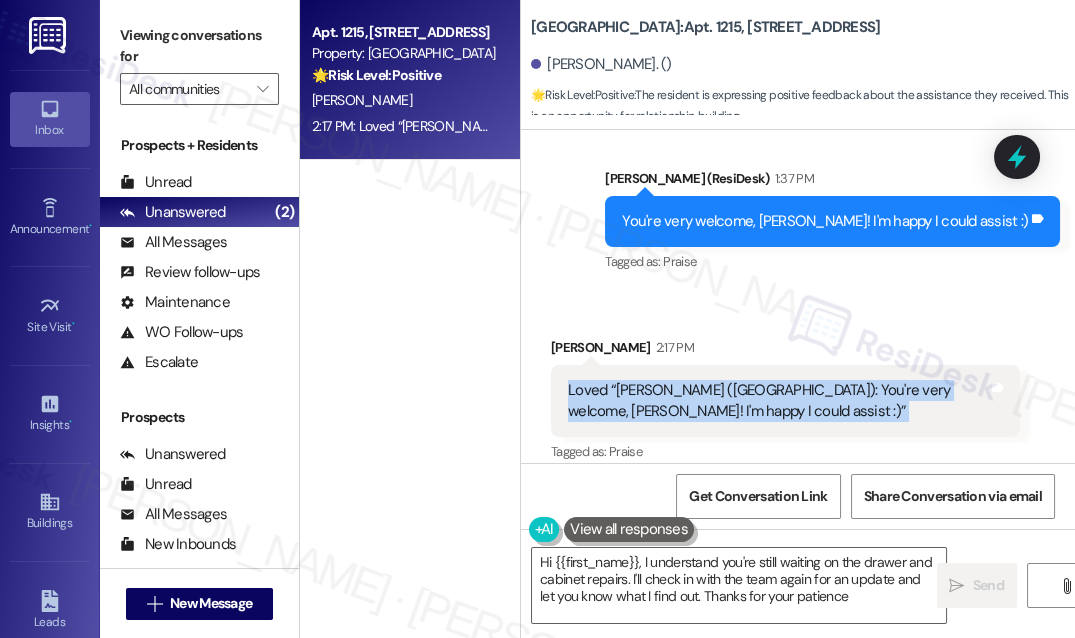 type on "Hi {{first_name}}, I understand you're still waiting on the drawer and cabinet repairs. I'll check in with the team again for an update and let you know what I find out. Thanks for your patience!" 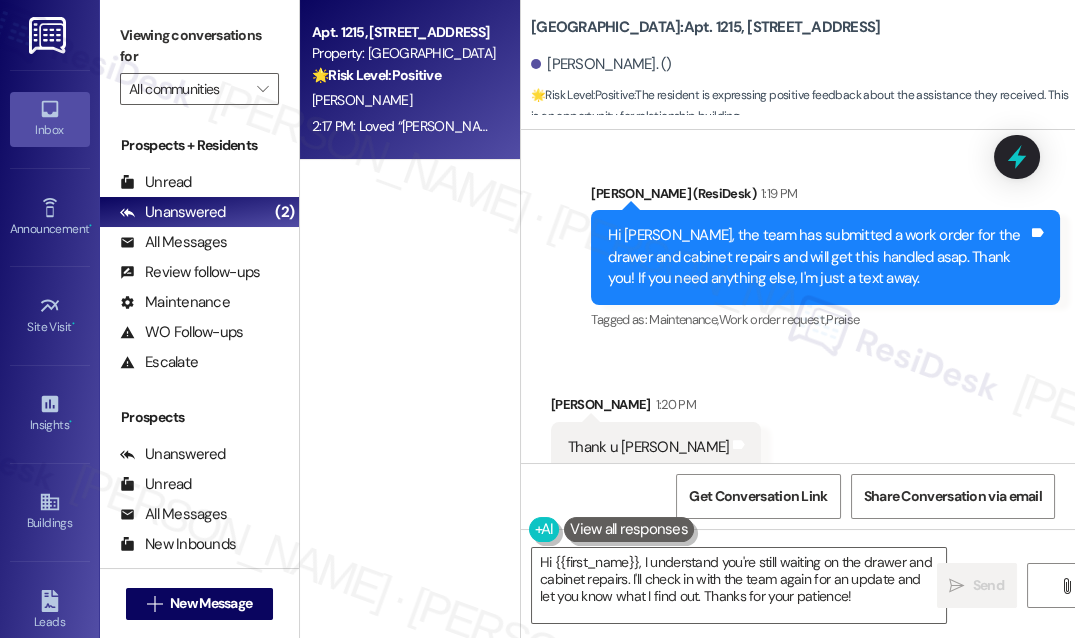 scroll, scrollTop: 18500, scrollLeft: 0, axis: vertical 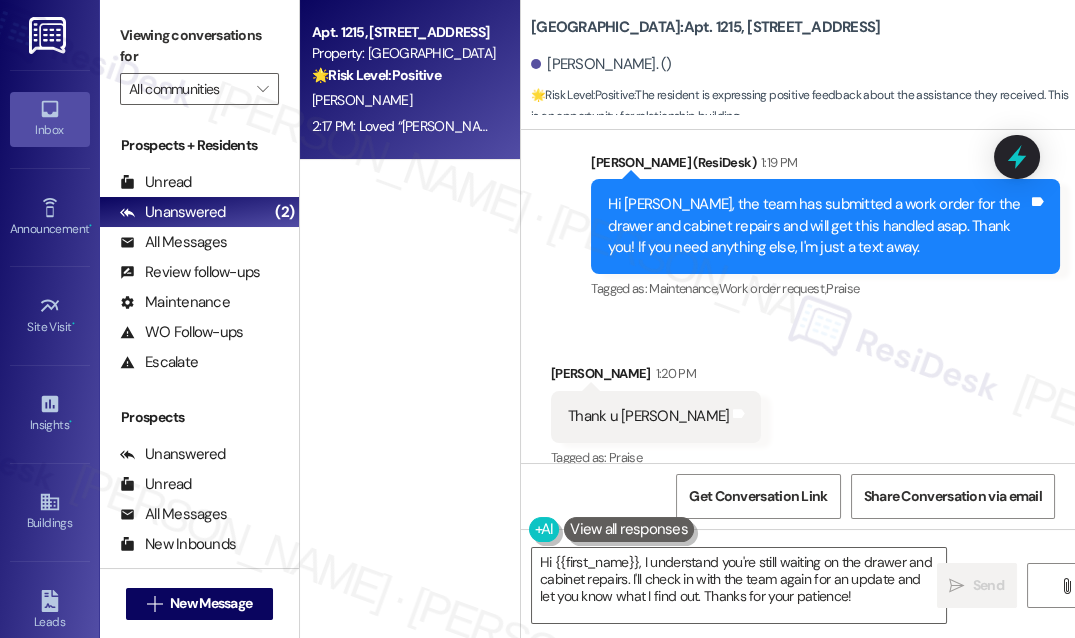click on "Hi [PERSON_NAME], the team has submitted a work order for the drawer and cabinet repairs and will get this handled asap. Thank you! If you need anything else, I'm just a text away." at bounding box center [818, 226] 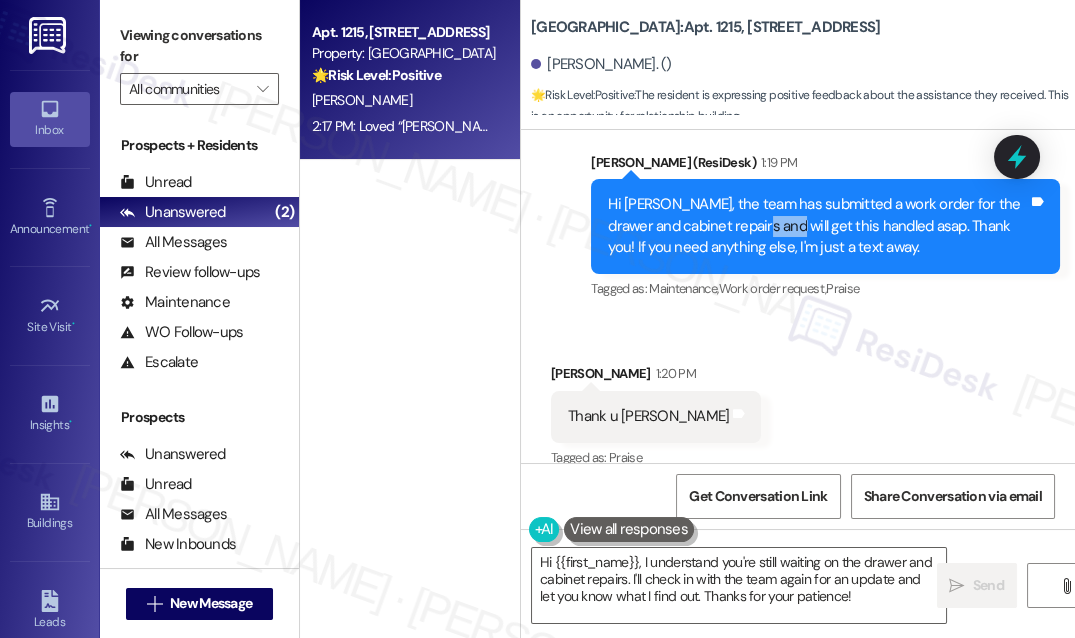 click on "Hi [PERSON_NAME], the team has submitted a work order for the drawer and cabinet repairs and will get this handled asap. Thank you! If you need anything else, I'm just a text away." at bounding box center [818, 226] 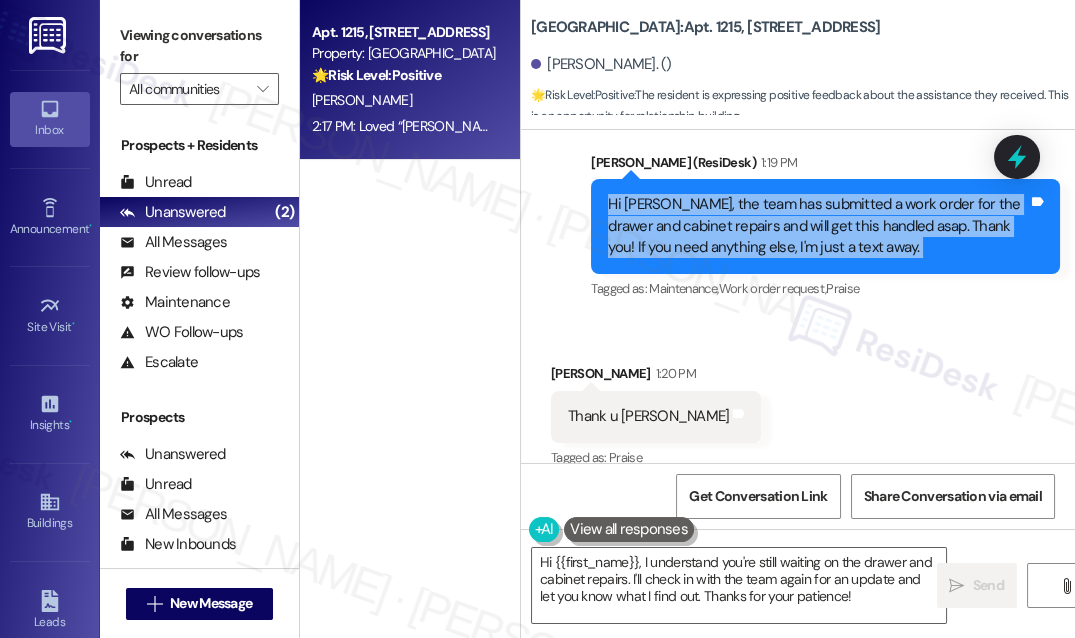 click on "Hi [PERSON_NAME], the team has submitted a work order for the drawer and cabinet repairs and will get this handled asap. Thank you! If you need anything else, I'm just a text away." at bounding box center [818, 226] 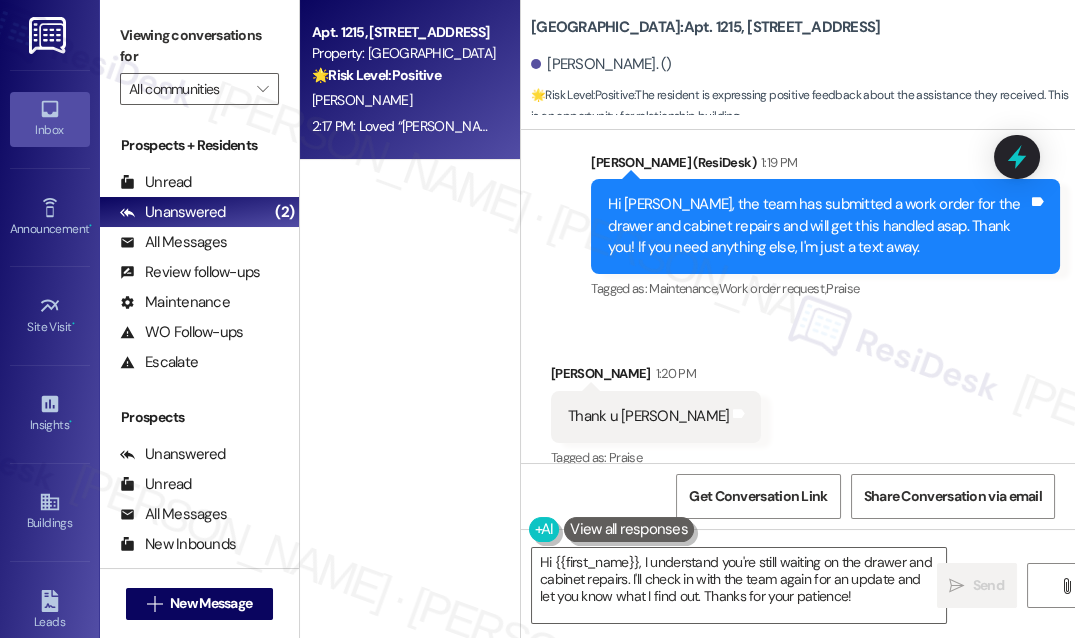 click on "Tagged as:   Maintenance ,  Click to highlight conversations about Maintenance Work order request ,  Click to highlight conversations about Work order request Praise Click to highlight conversations about Praise" at bounding box center (825, 288) 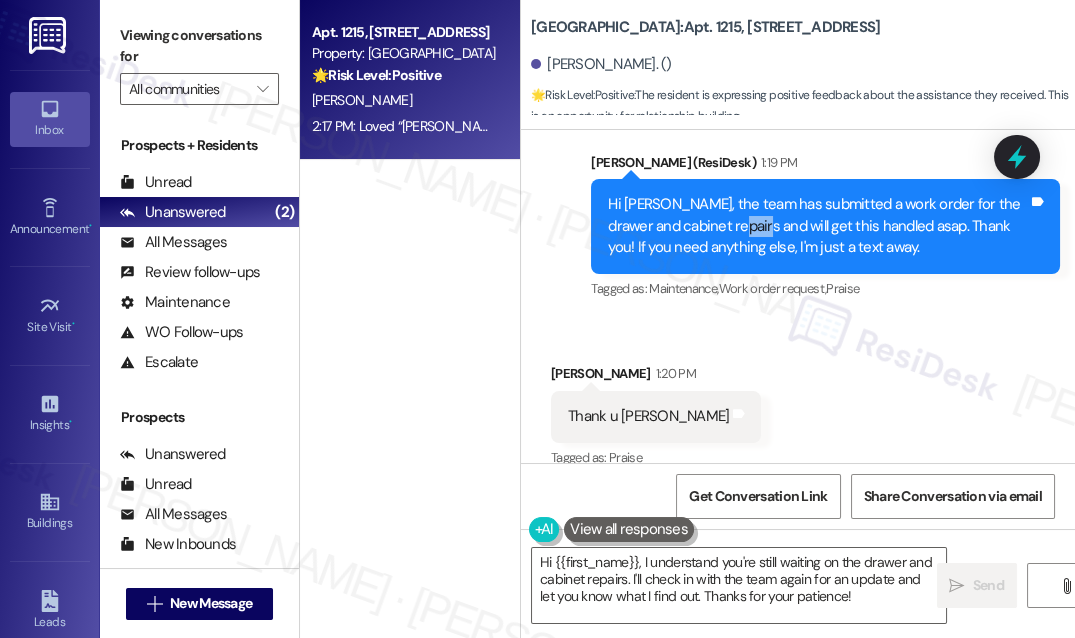 click on "Hi [PERSON_NAME], the team has submitted a work order for the drawer and cabinet repairs and will get this handled asap. Thank you! If you need anything else, I'm just a text away." at bounding box center (818, 226) 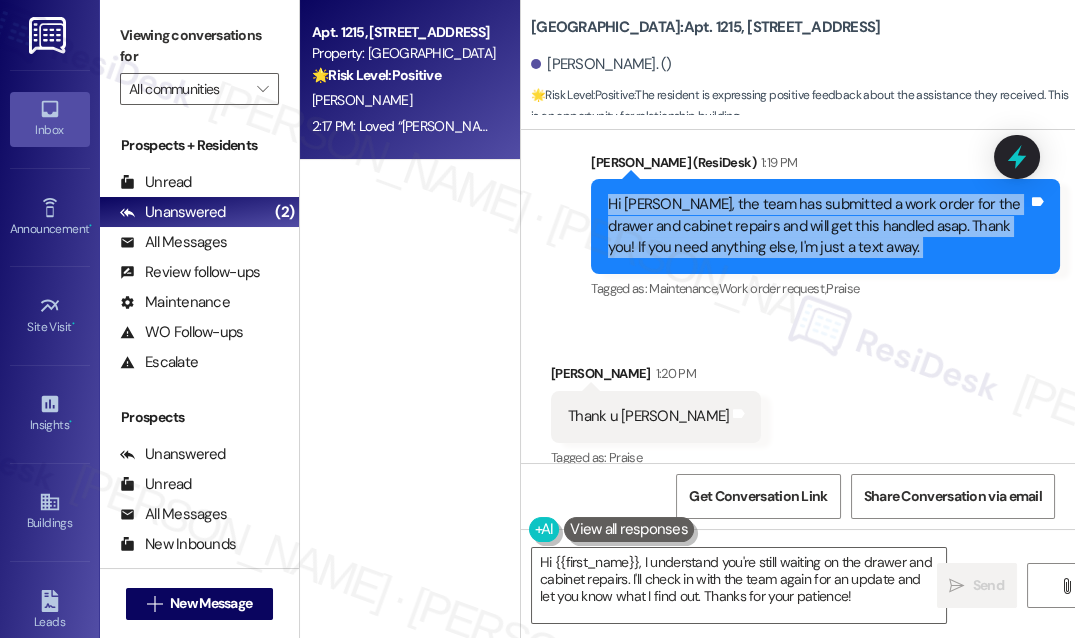 click on "Hi [PERSON_NAME], the team has submitted a work order for the drawer and cabinet repairs and will get this handled asap. Thank you! If you need anything else, I'm just a text away." at bounding box center (818, 226) 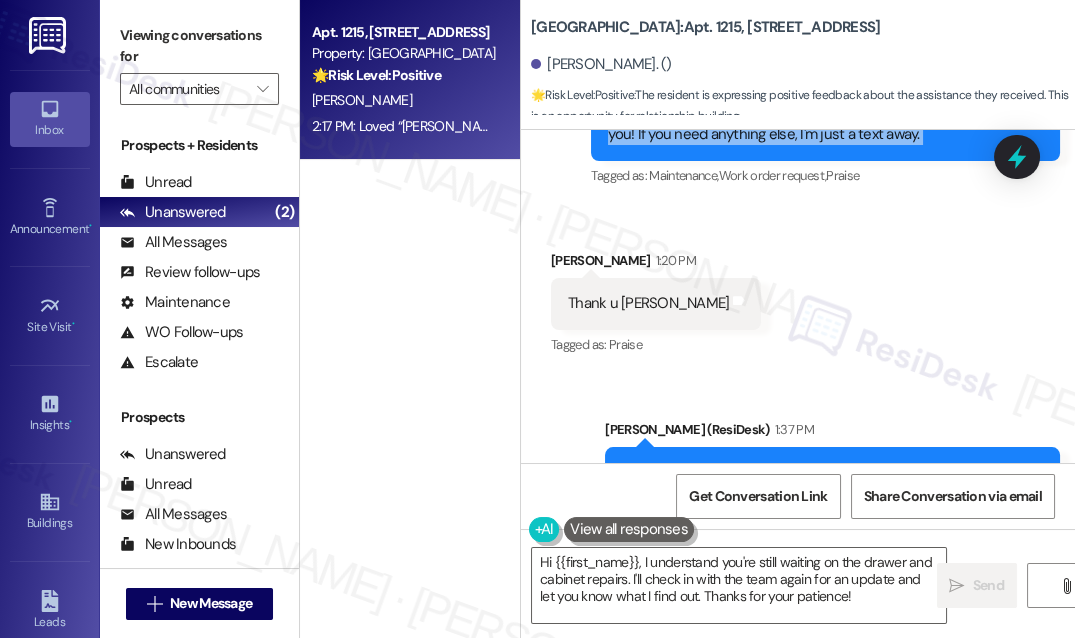 scroll, scrollTop: 18592, scrollLeft: 0, axis: vertical 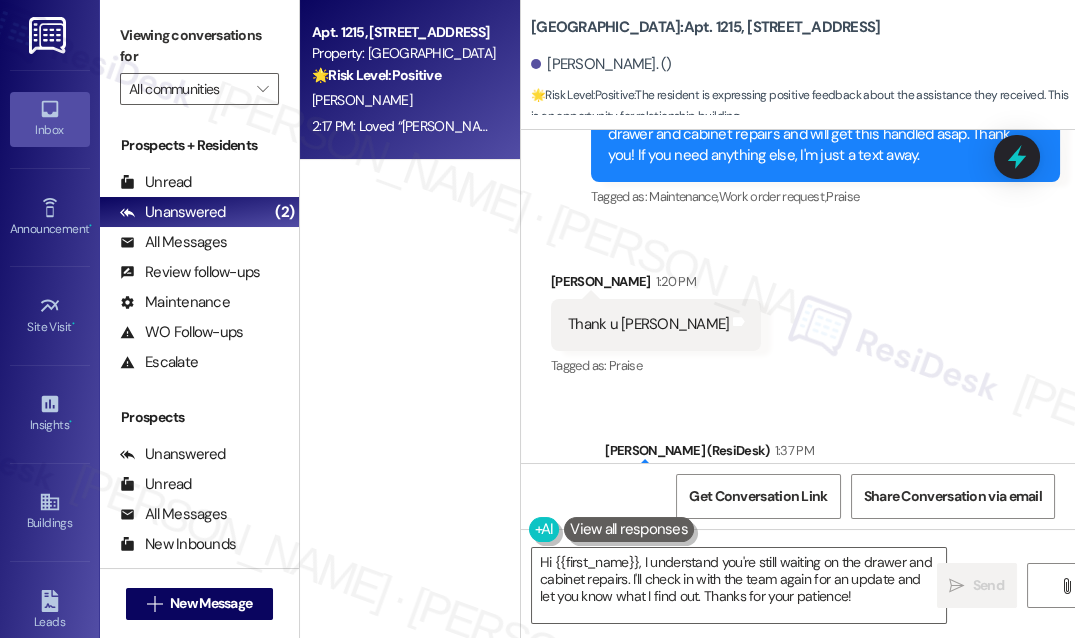 click on "Thank u [PERSON_NAME]" at bounding box center [648, 324] 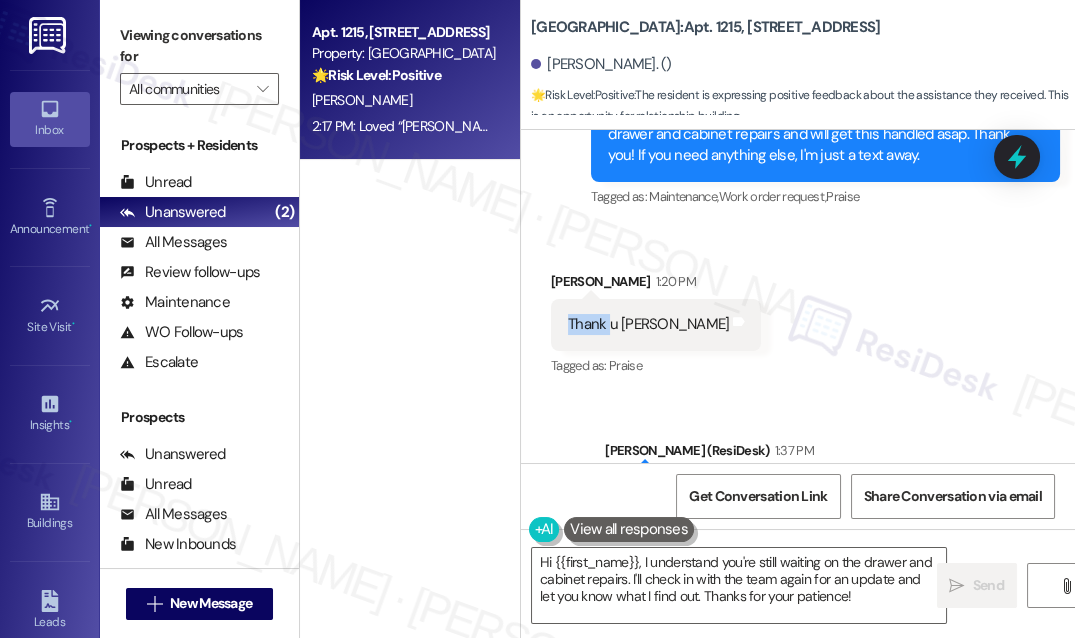 click on "Thank u [PERSON_NAME]" at bounding box center (648, 324) 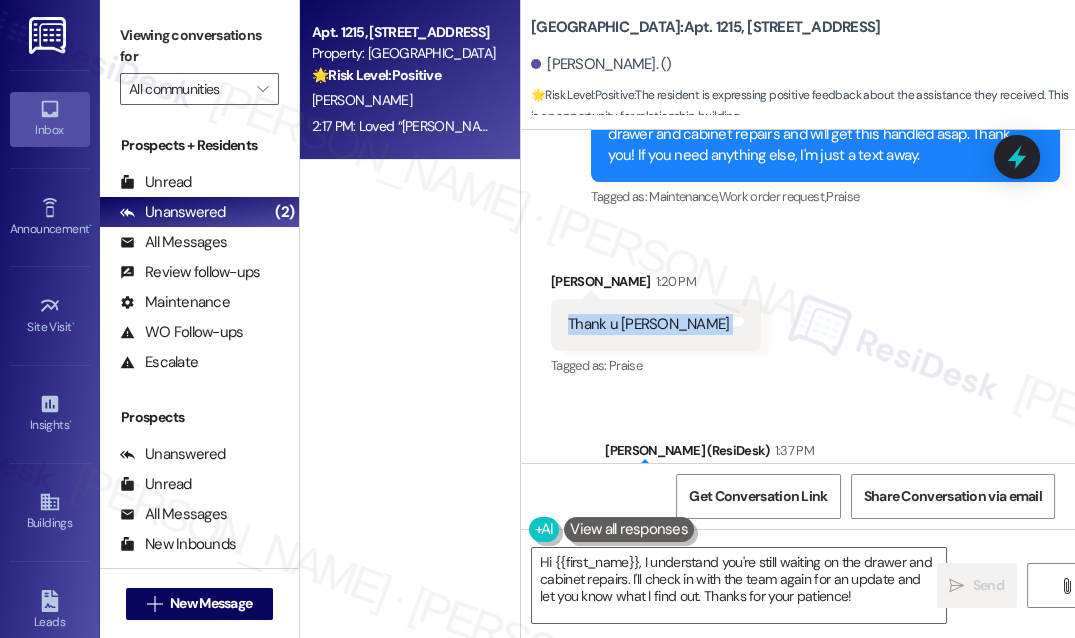 click on "Thank u [PERSON_NAME]" at bounding box center [648, 324] 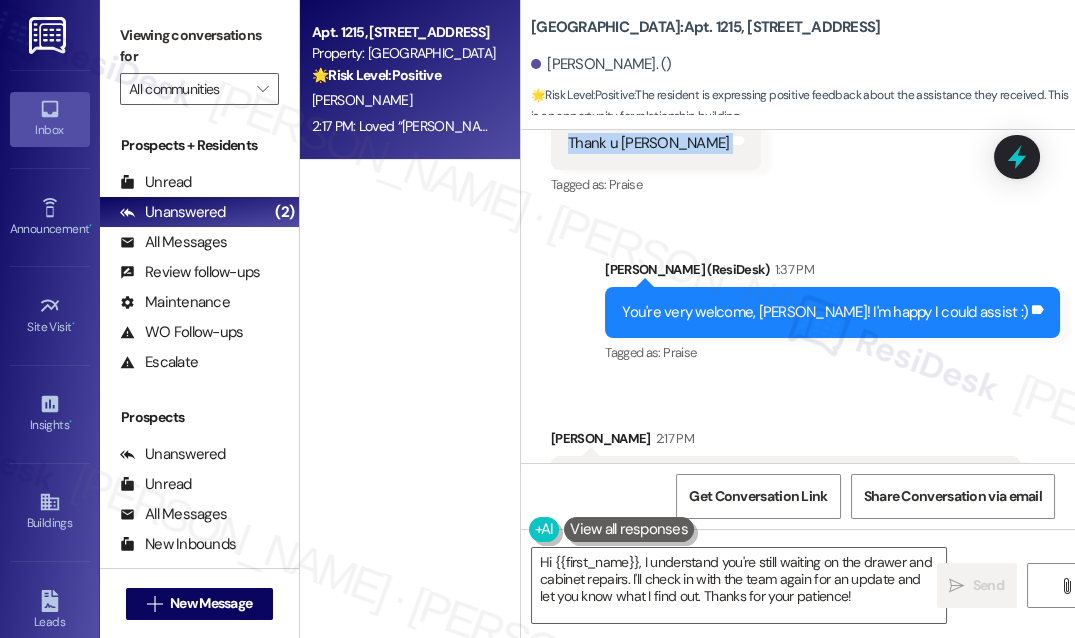 scroll, scrollTop: 18864, scrollLeft: 0, axis: vertical 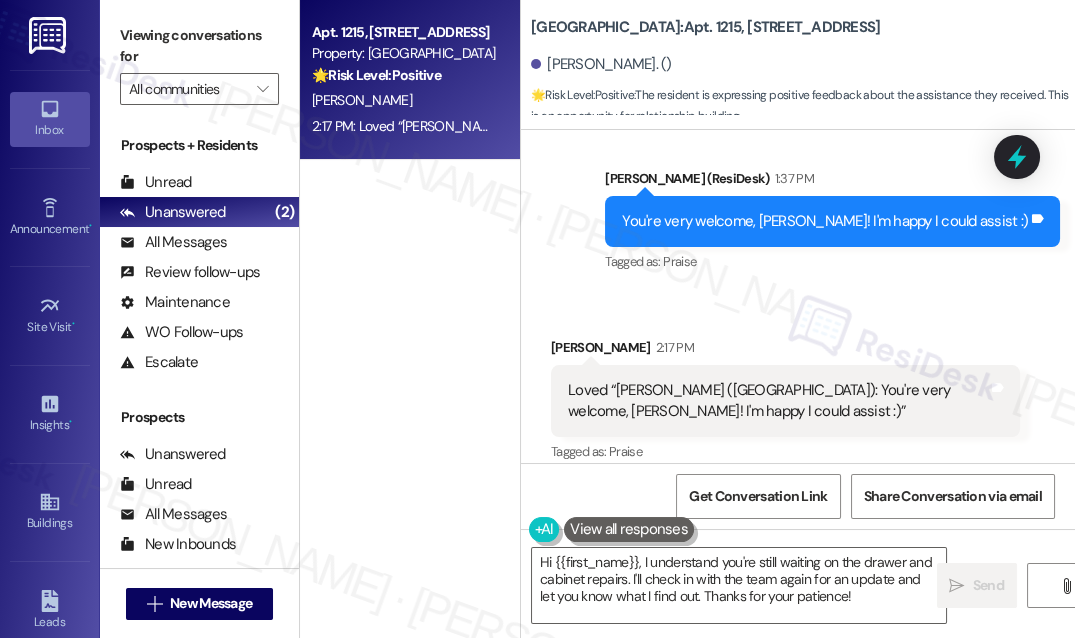 click on "You're very welcome, [PERSON_NAME]! I'm happy I could assist :)" at bounding box center [825, 221] 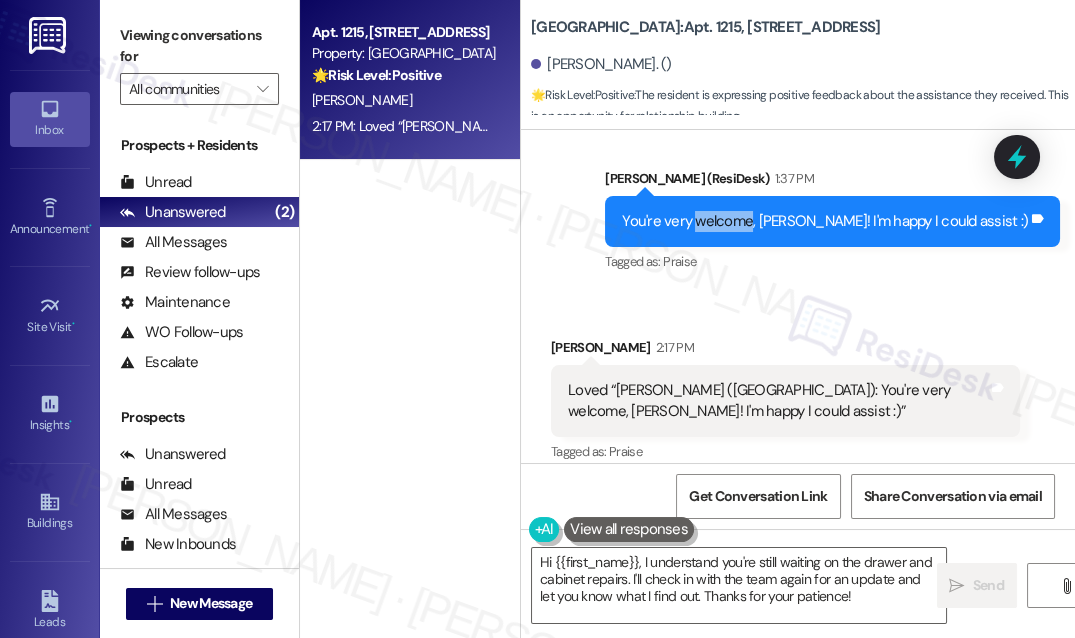 click on "You're very welcome, [PERSON_NAME]! I'm happy I could assist :)" at bounding box center [825, 221] 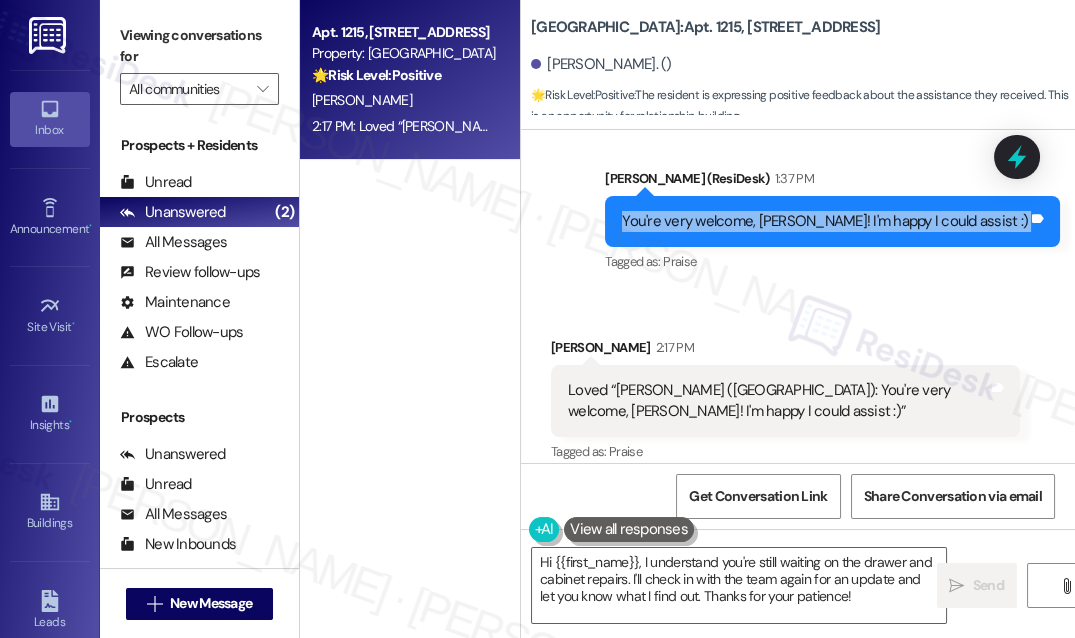 click on "You're very welcome, [PERSON_NAME]! I'm happy I could assist :)" at bounding box center [825, 221] 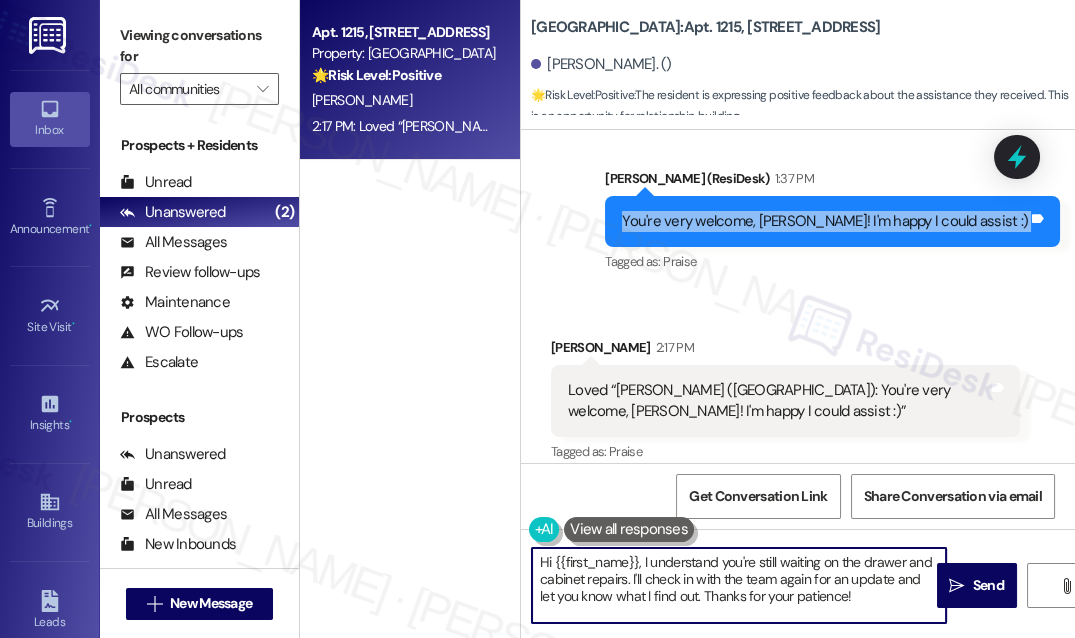 click on "Hi {{first_name}}, I understand you're still waiting on the drawer and cabinet repairs. I'll check in with the team again for an update and let you know what I find out. Thanks for your patience!" at bounding box center [739, 585] 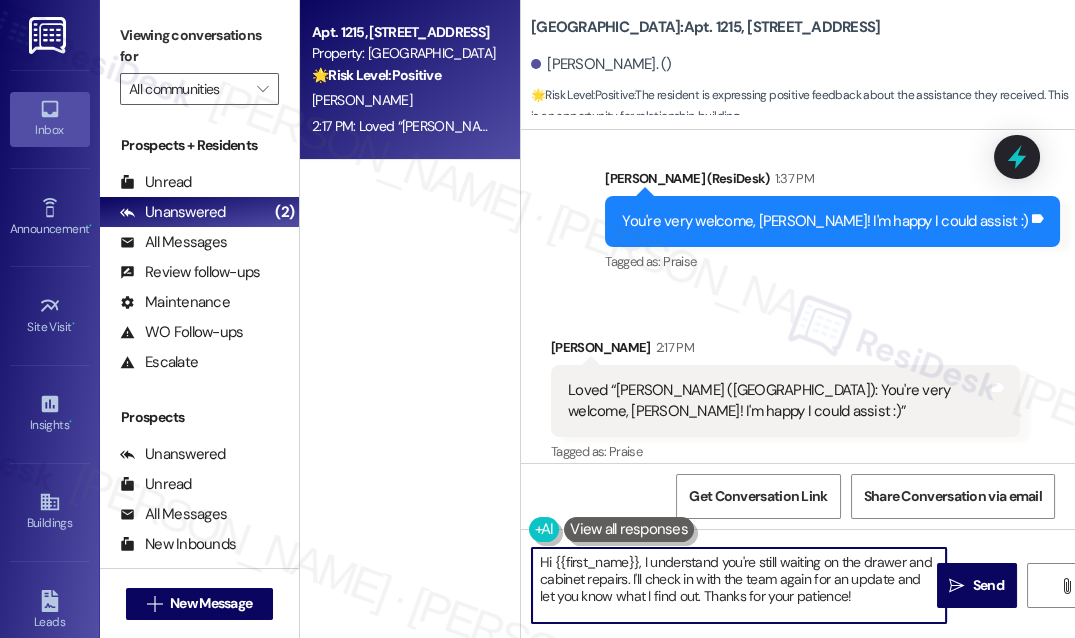 click on "Hi {{first_name}}, I understand you're still waiting on the drawer and cabinet repairs. I'll check in with the team again for an update and let you know what I find out. Thanks for your patience!" at bounding box center (739, 585) 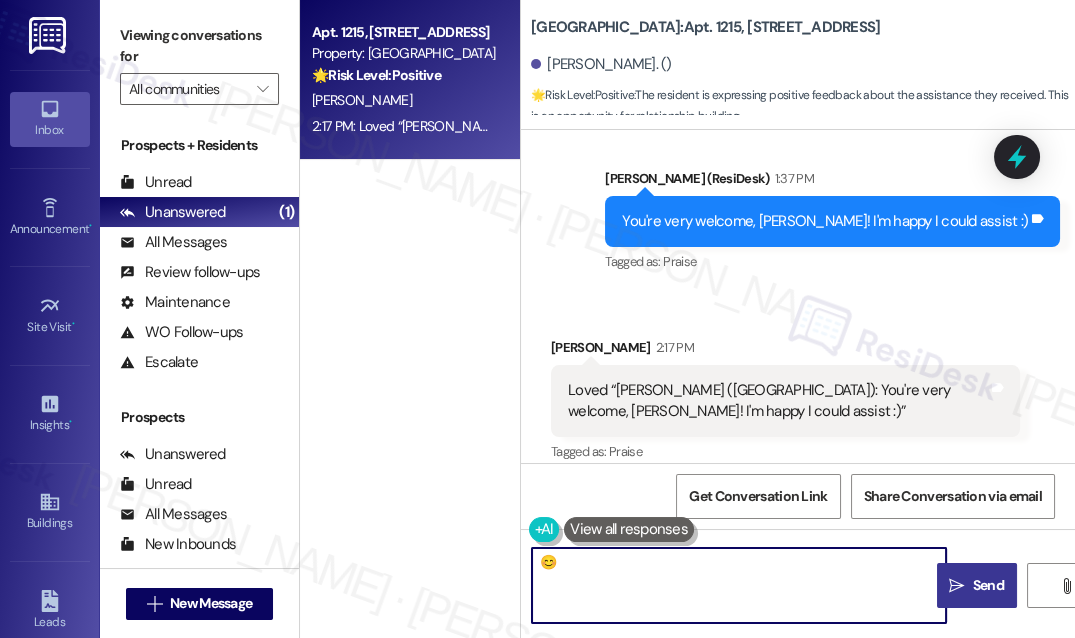 type on "😊" 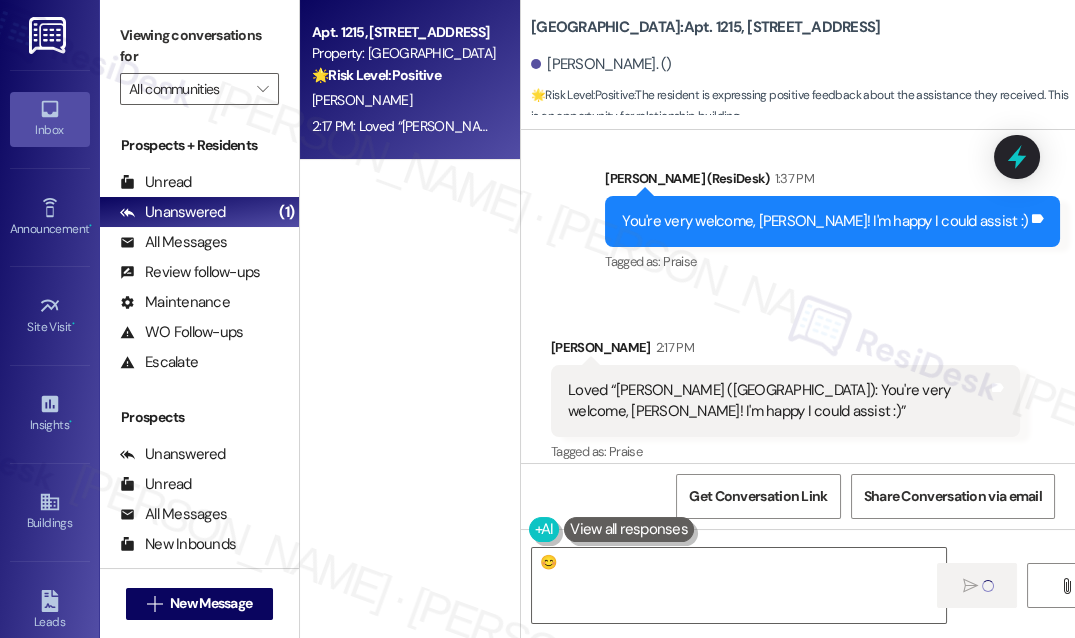 type 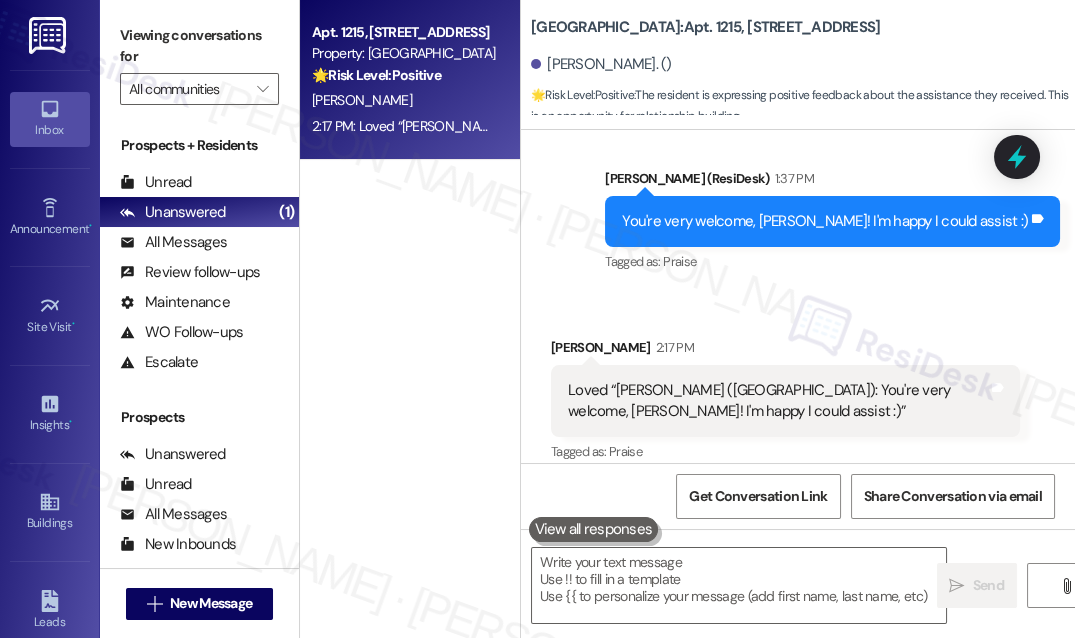scroll, scrollTop: 18863, scrollLeft: 0, axis: vertical 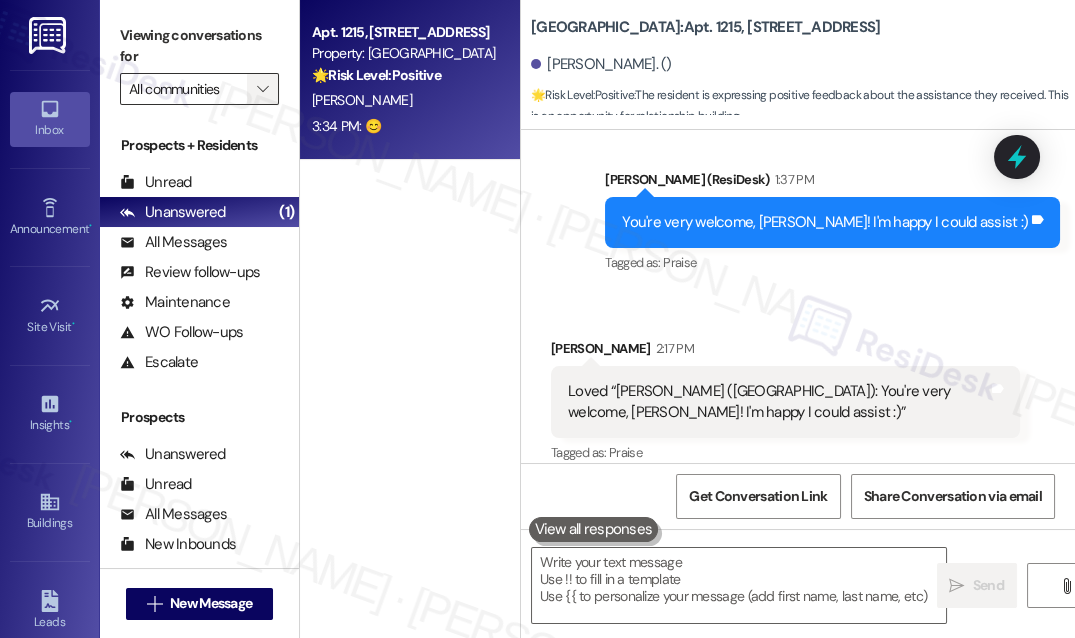 click on "" at bounding box center (263, 89) 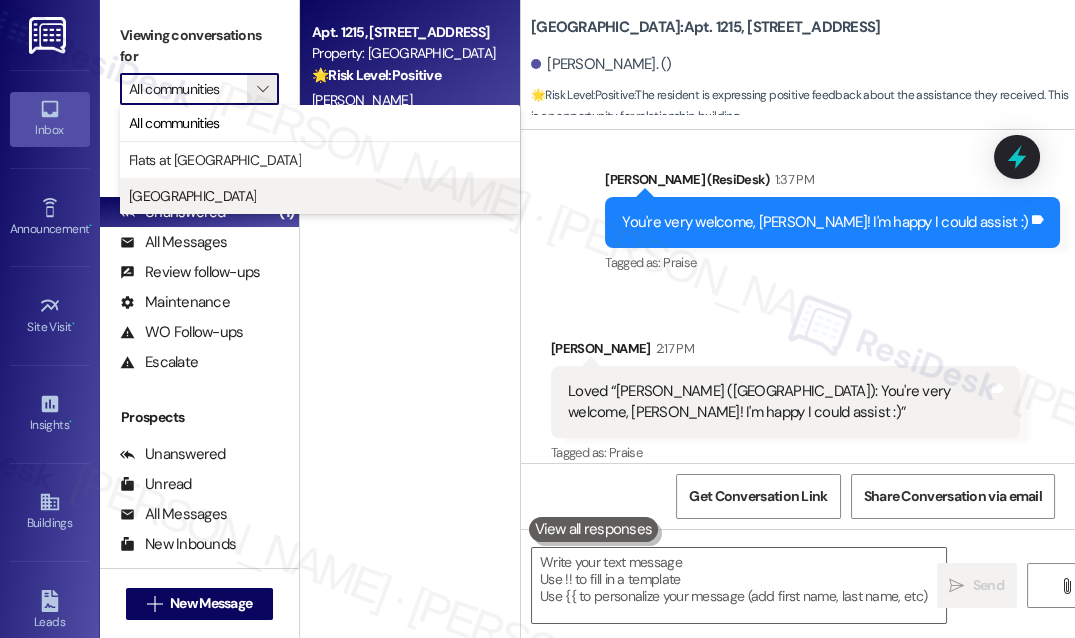 click on "[GEOGRAPHIC_DATA]" at bounding box center (320, 196) 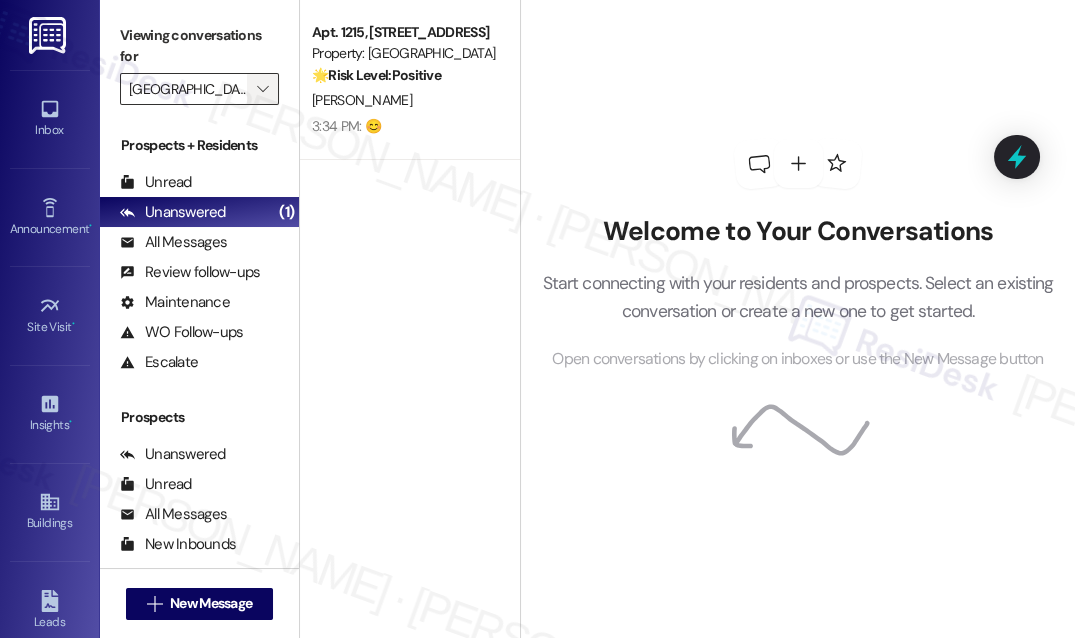 click on "" at bounding box center [262, 89] 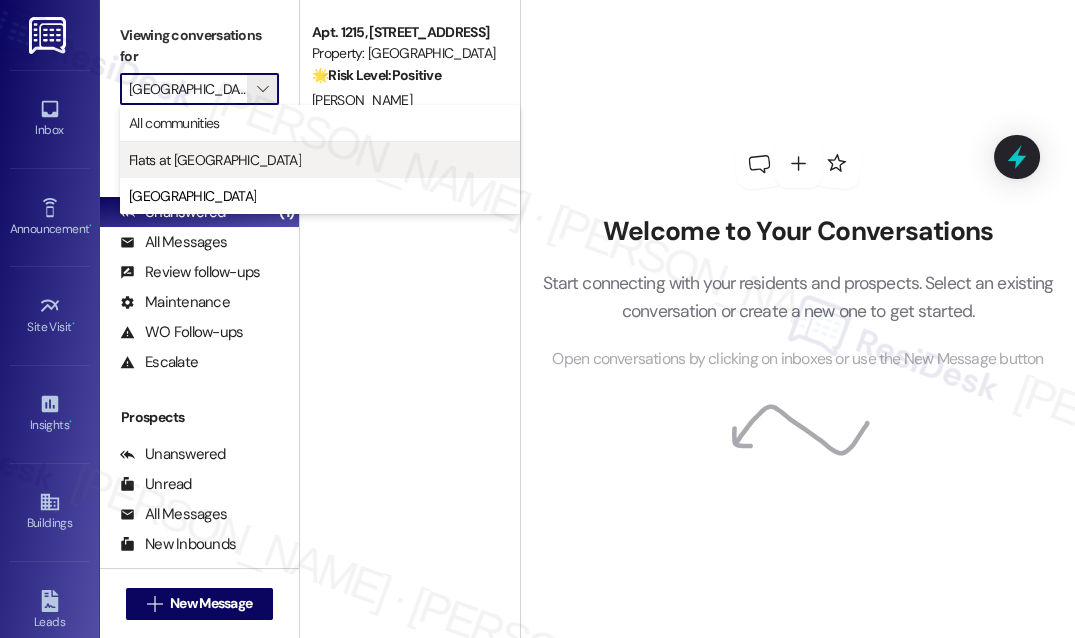 click on "Flats at [GEOGRAPHIC_DATA]" at bounding box center (215, 160) 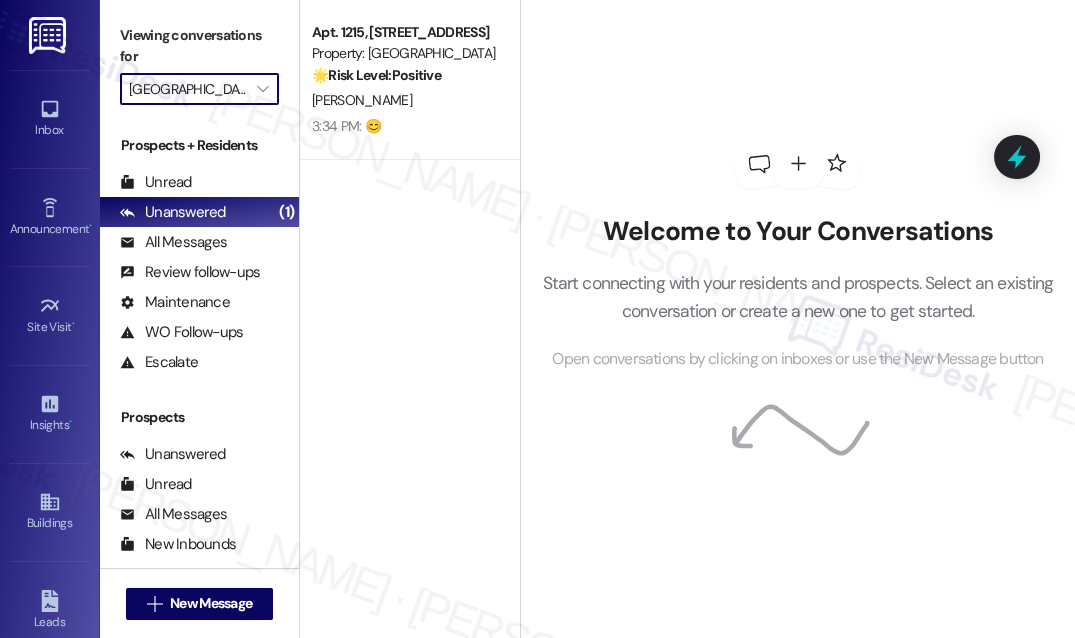 type on "Flats at [GEOGRAPHIC_DATA]" 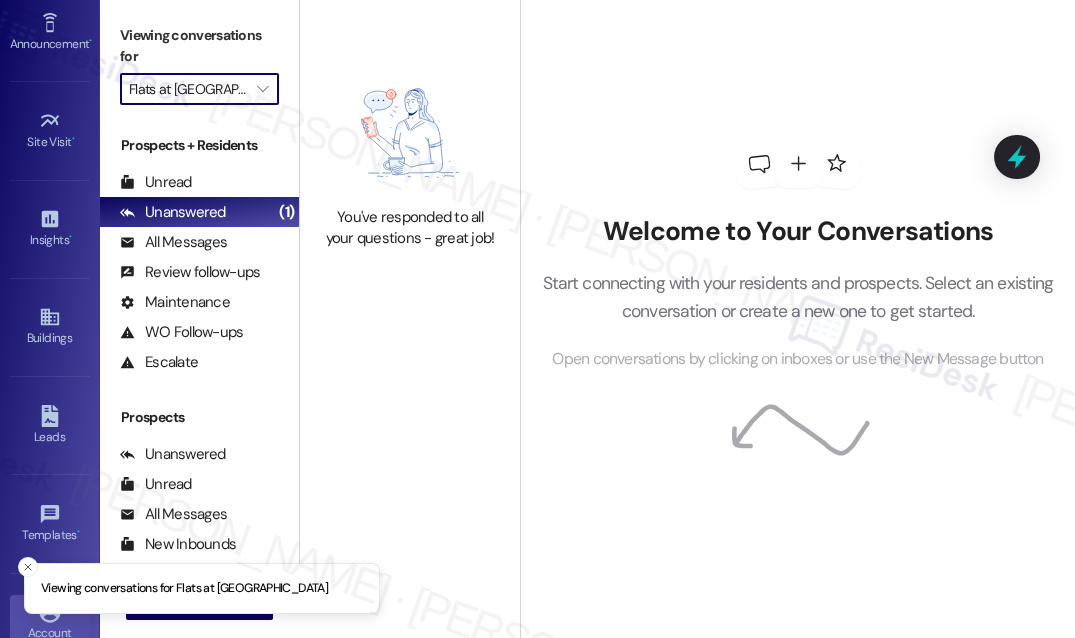 scroll, scrollTop: 309, scrollLeft: 0, axis: vertical 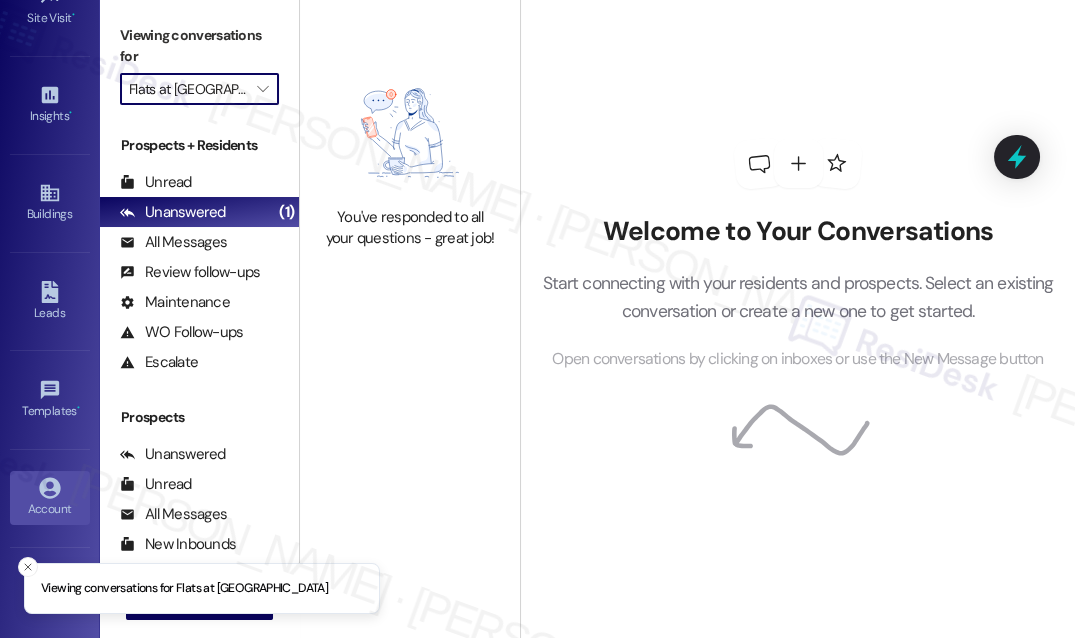 click on "Account" at bounding box center (50, 509) 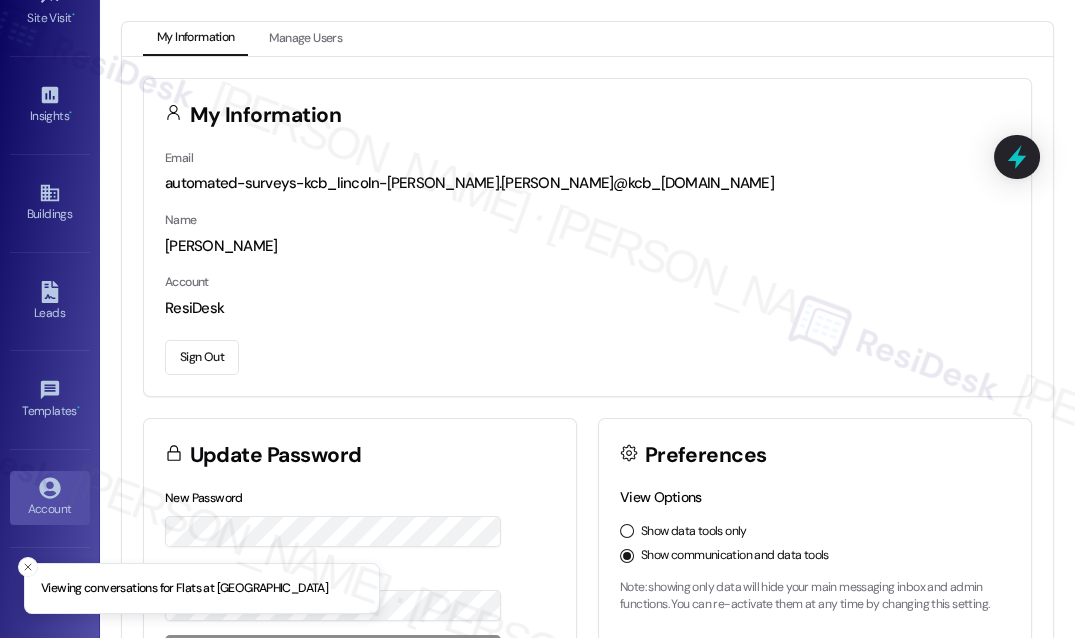 click on "Sign Out" at bounding box center (202, 357) 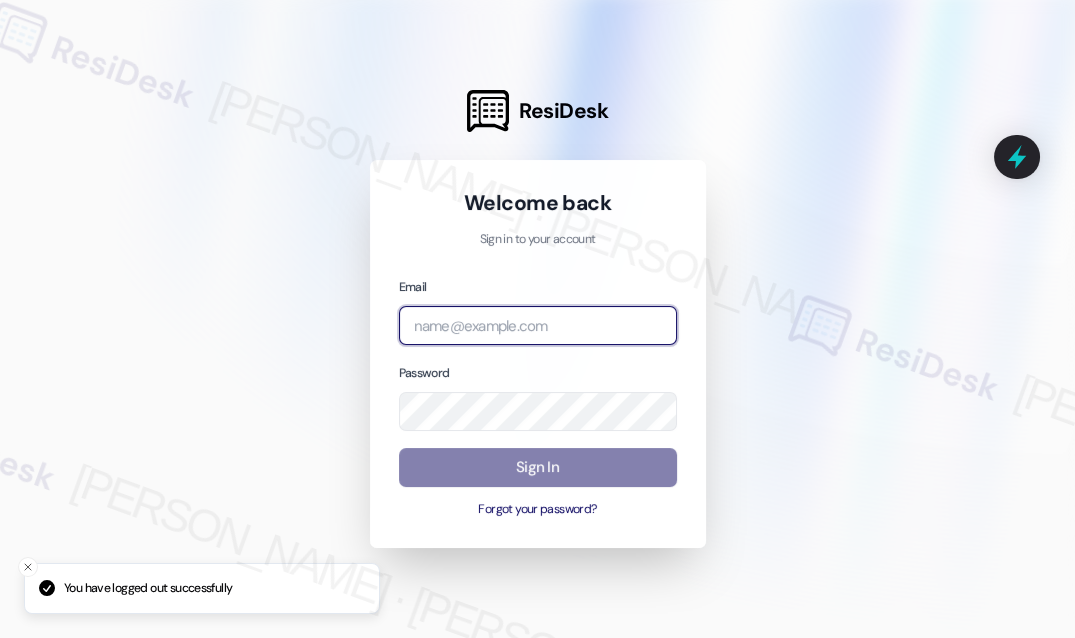 click at bounding box center (538, 325) 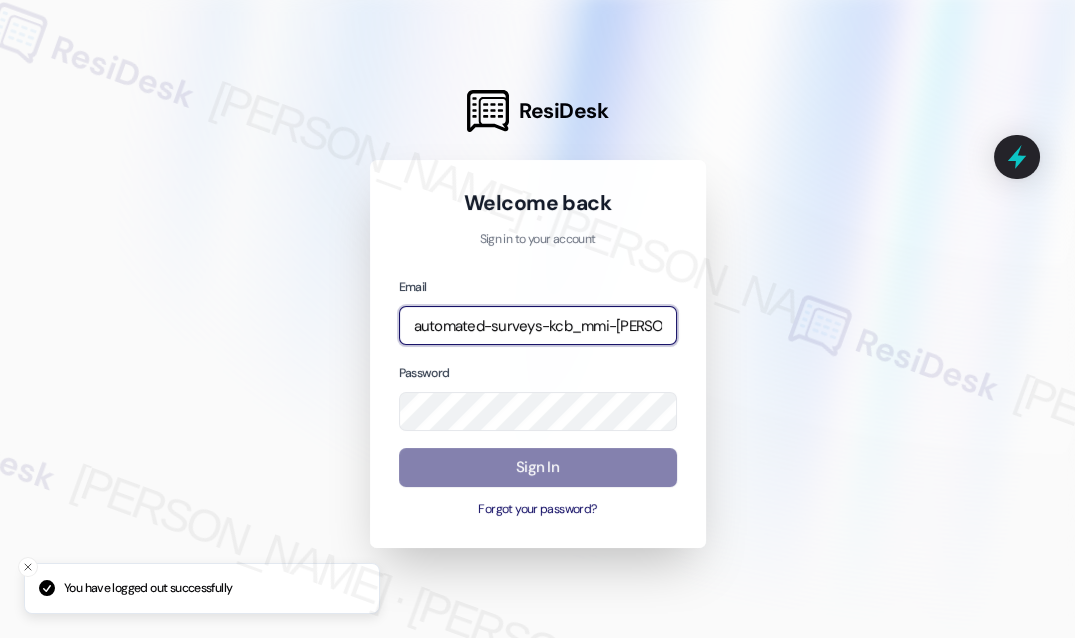 type on "automated-surveys-kcb_mmi-[PERSON_NAME].[PERSON_NAME]@kcb_[DOMAIN_NAME]" 